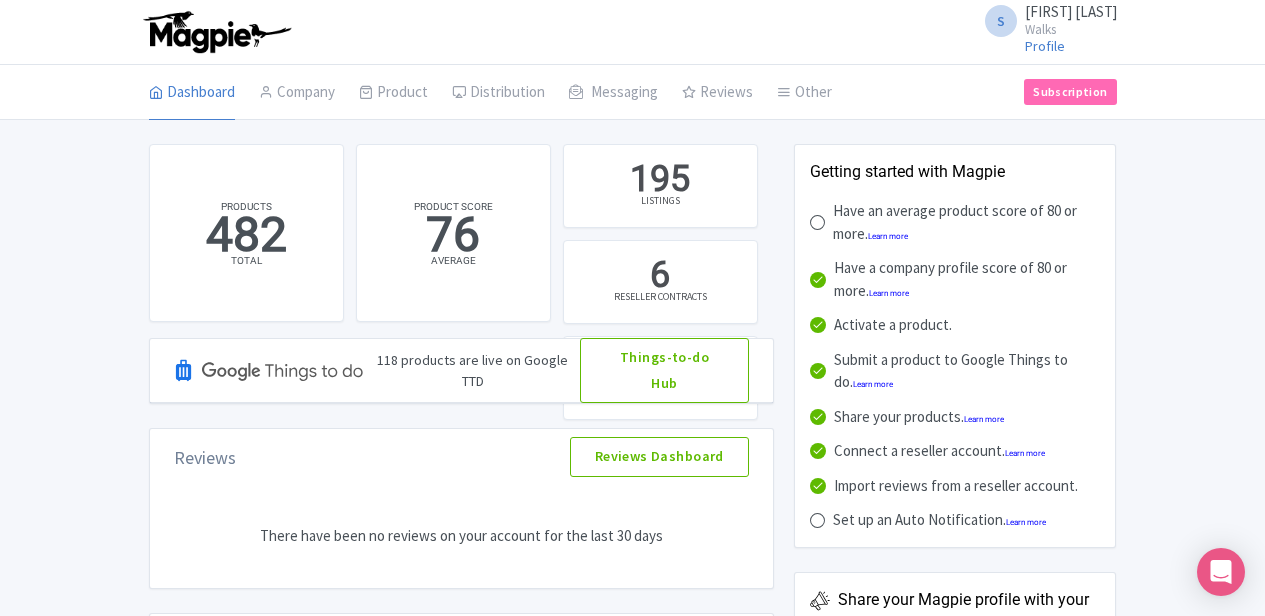scroll, scrollTop: 0, scrollLeft: 0, axis: both 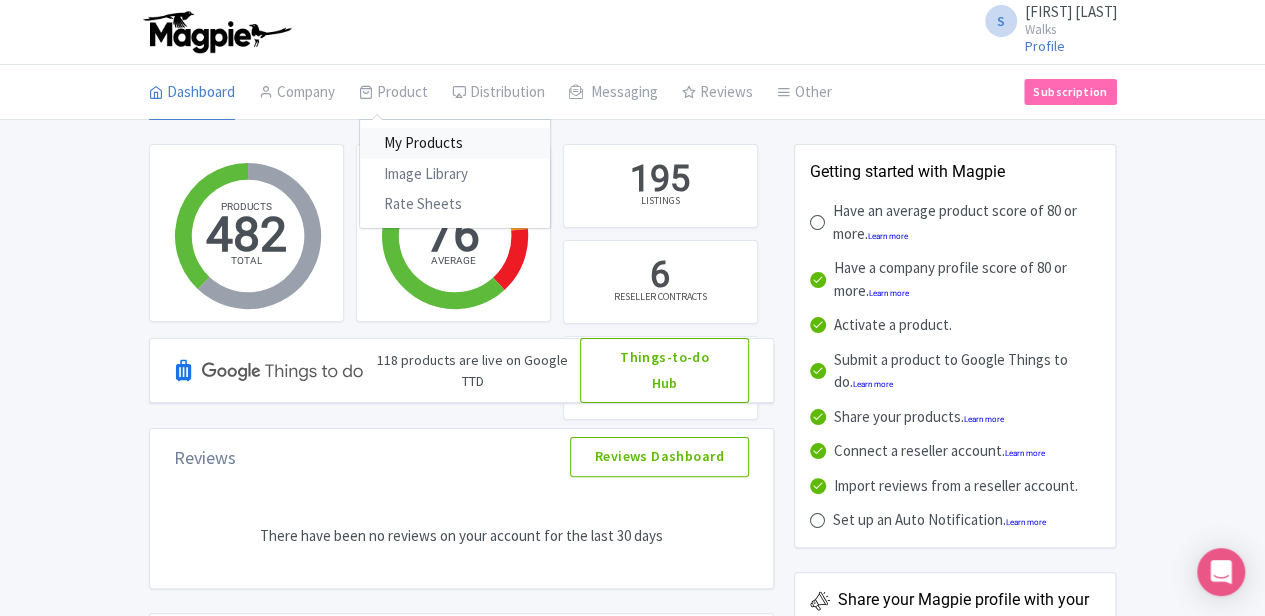 click on "My Products" at bounding box center (455, 143) 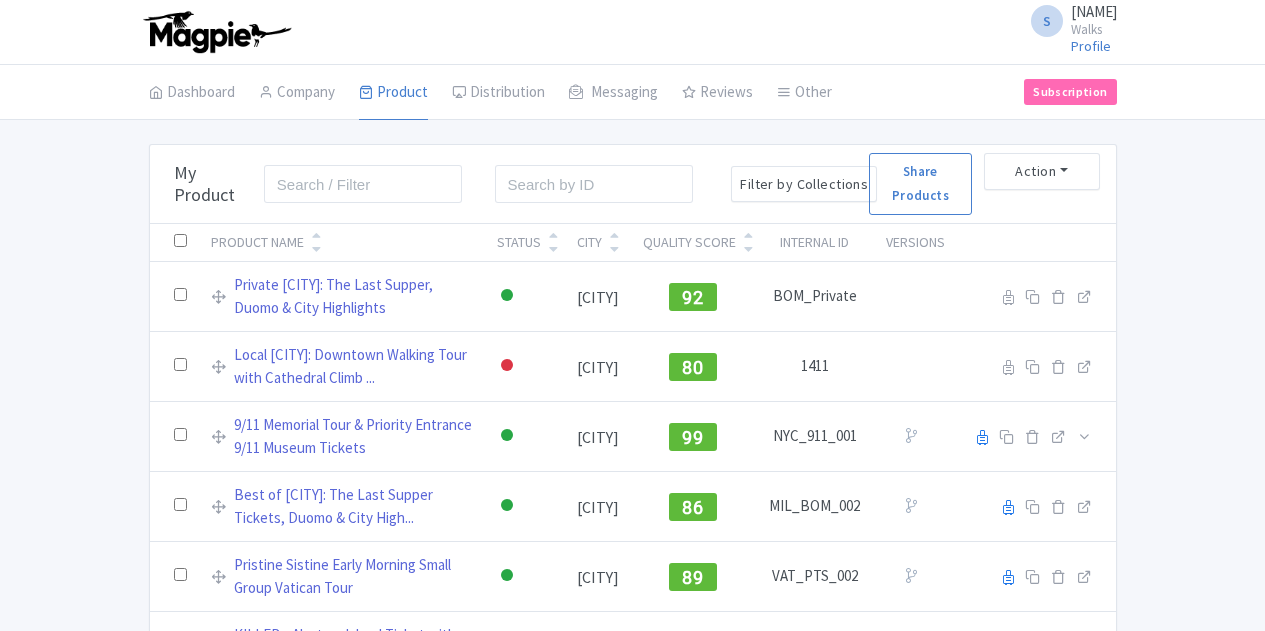 scroll, scrollTop: 0, scrollLeft: 0, axis: both 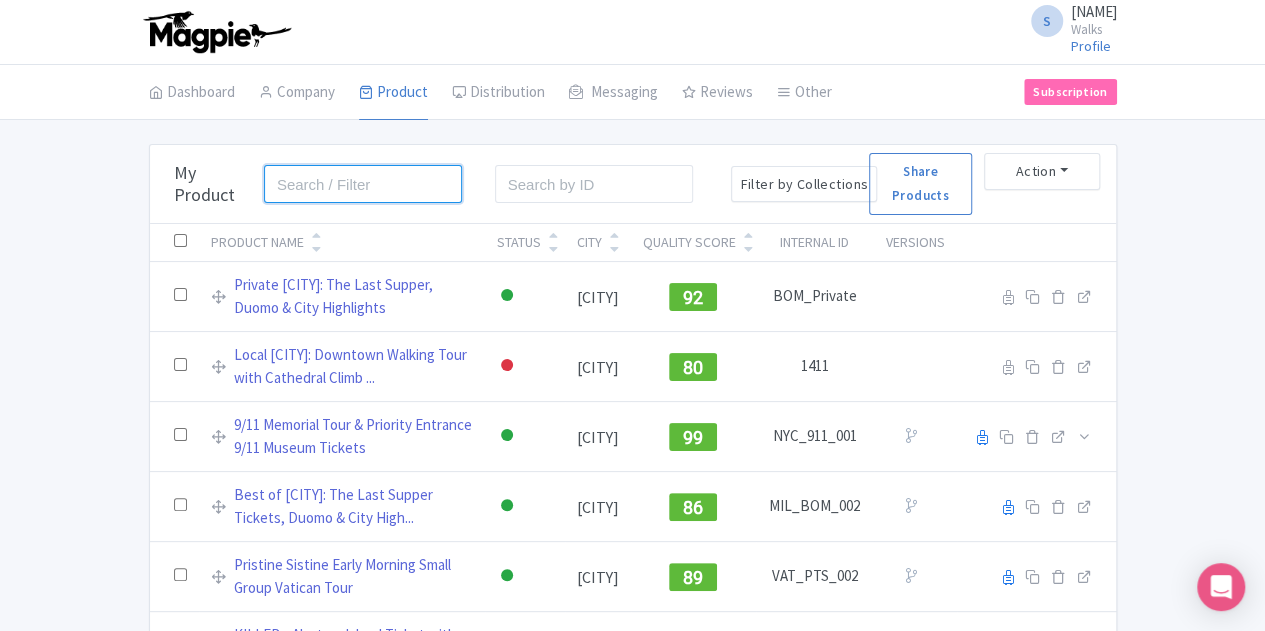 click at bounding box center (363, 184) 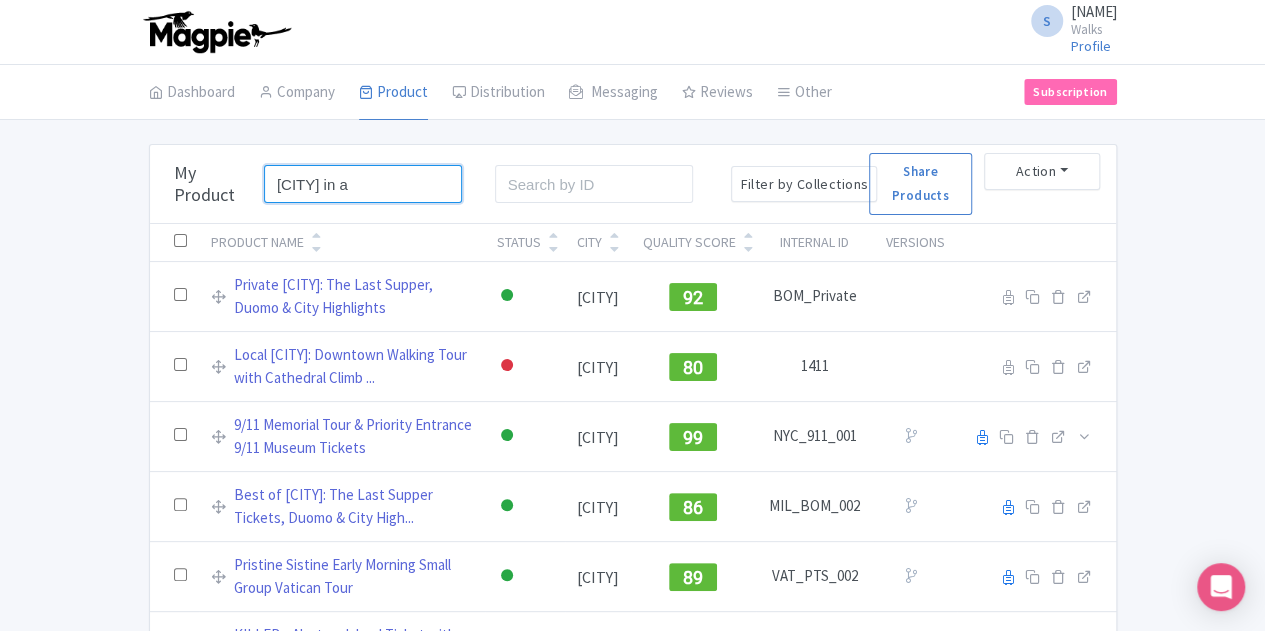 click on "Search" at bounding box center [0, 0] 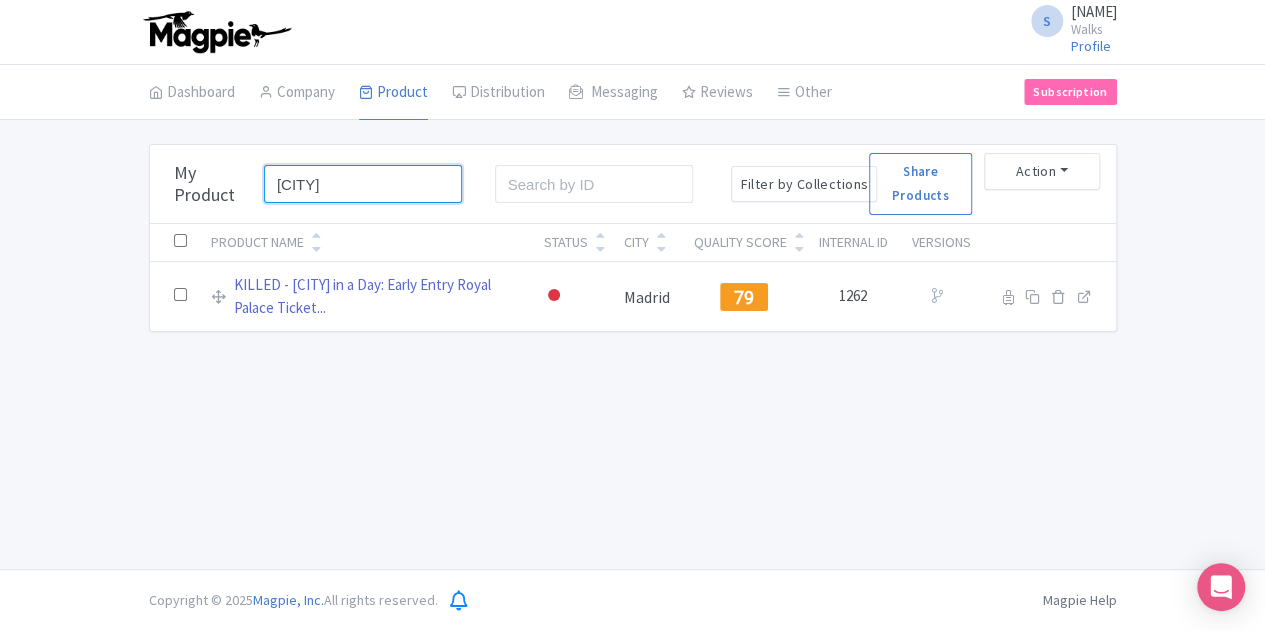 type on "[CITY]" 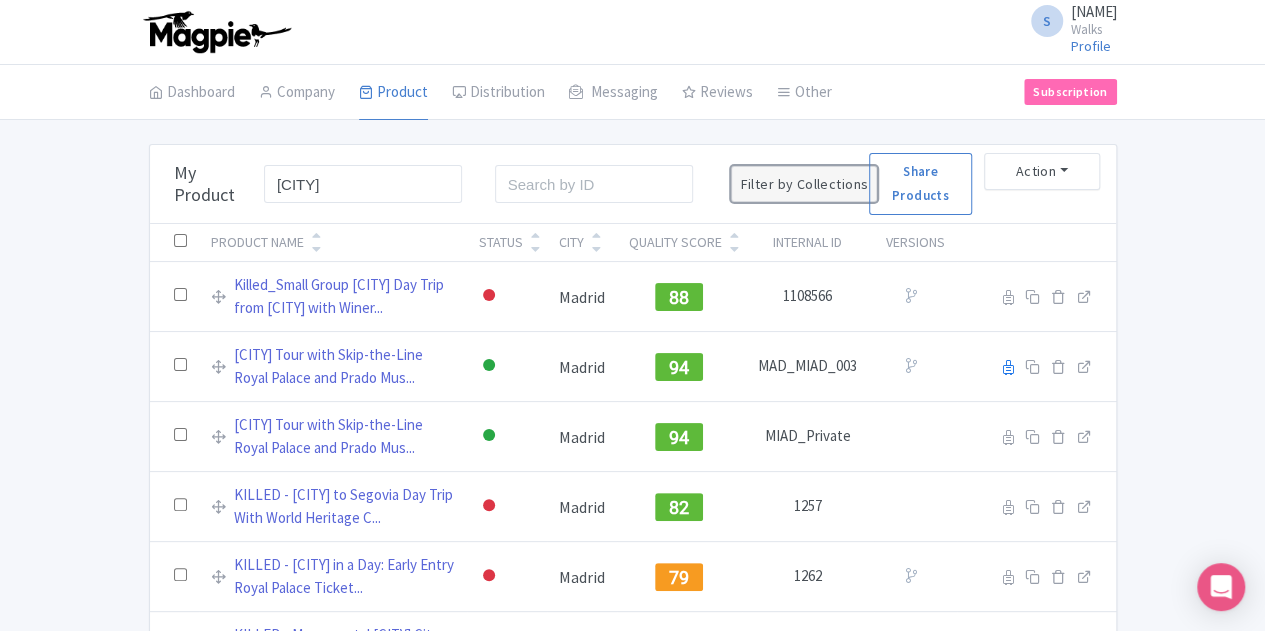 click on "Filter by Collections" at bounding box center [804, 184] 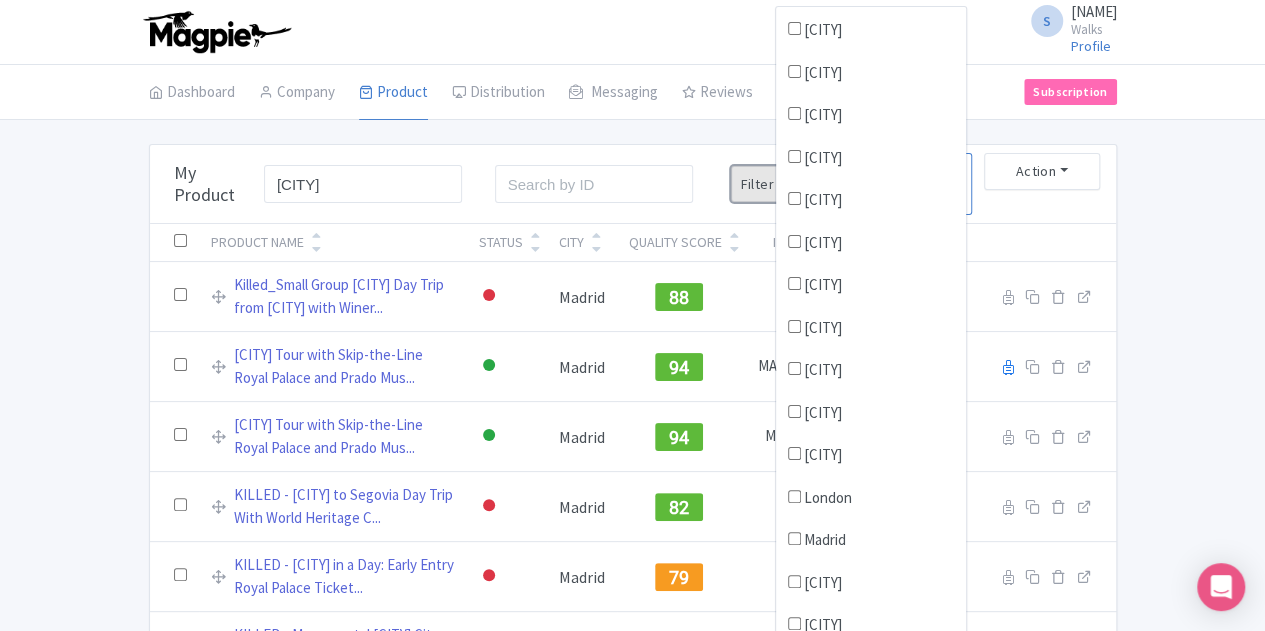 scroll, scrollTop: 100, scrollLeft: 0, axis: vertical 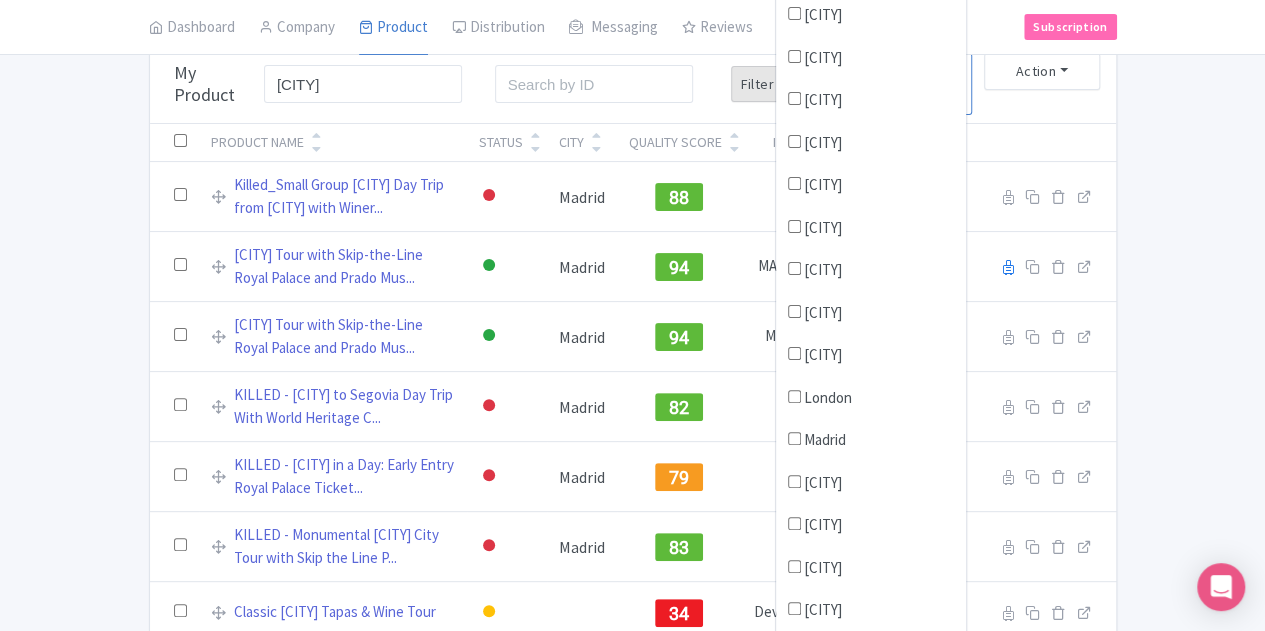 click on "Madrid" at bounding box center [794, 438] 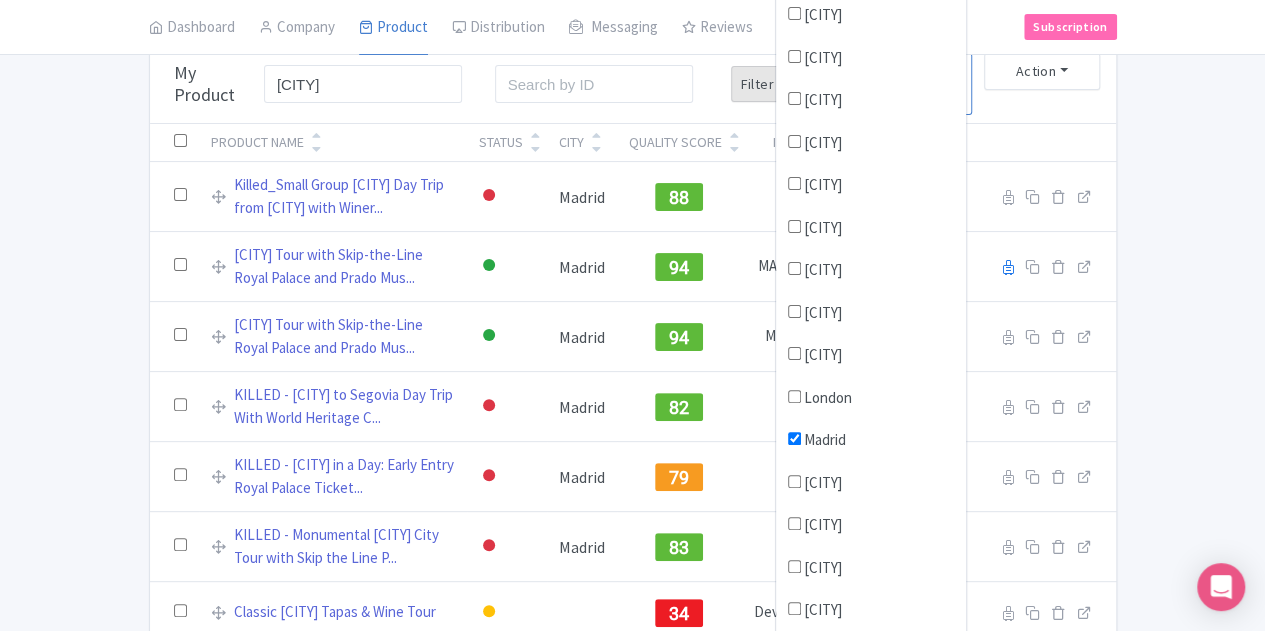 click on "Bulk Actions
Delete
Add to Collection
Share Products
Add to Collection
Collections   *
Add
Cancel
My Product
[CITY]
Search
Search
Filter by Collections
[CITY]
Athens
[CITY]
[CITY]
[CITY]
[CITY]
[CITY]
[CITY]
[CITY]
[CITY]
[CITY]
[CITY]
[CITY]
[CITY]
[CITY]
[CITY]
[CITY]
[CITY]
[CITY]
[CITY]
[CITY]
[CITY]
[CITY]
[CITY]
[CITY]
[CITY]
[CITY]
[CITY]
[CITY]
[CITY]
[CITY]
Reset
Share Products
Action
Create New Product  »
Start with blank product
Start with my Default template
Download Product List" at bounding box center (633, 84) 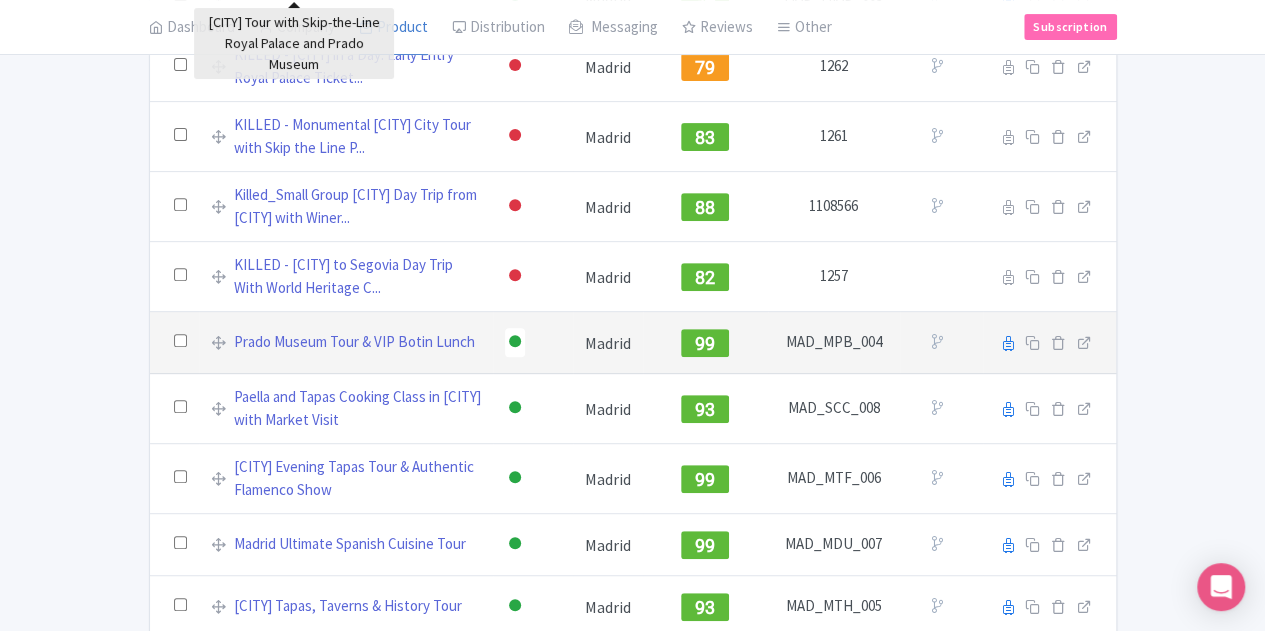 scroll, scrollTop: 400, scrollLeft: 0, axis: vertical 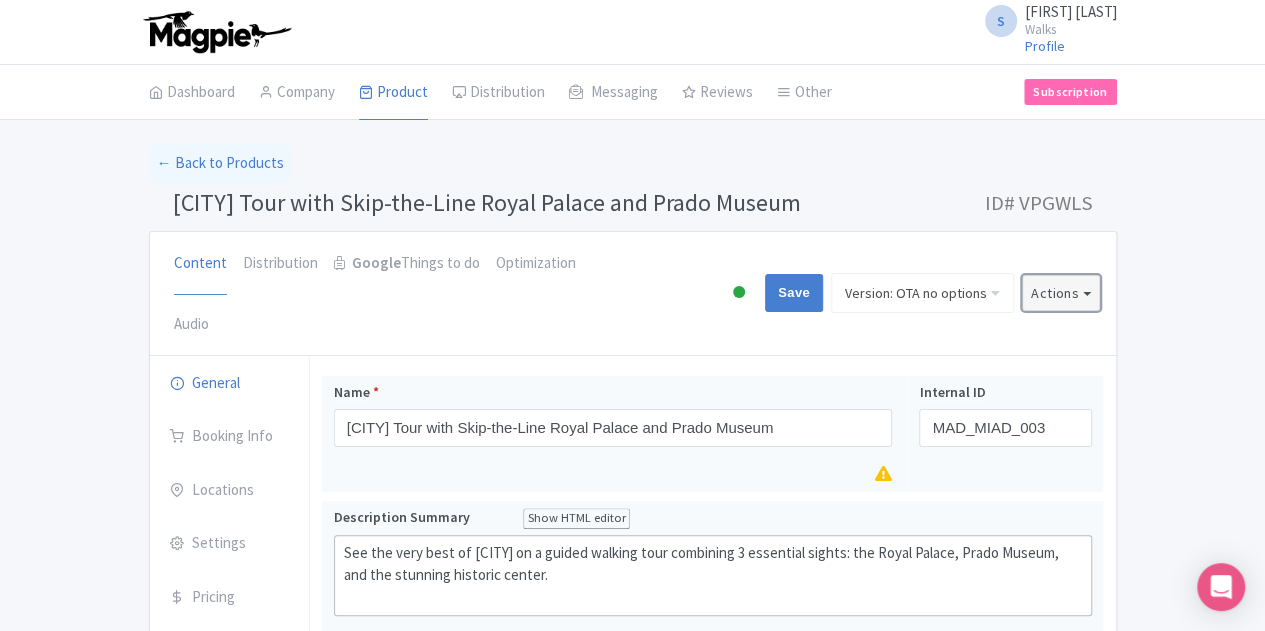 click on "Actions" at bounding box center (1061, 293) 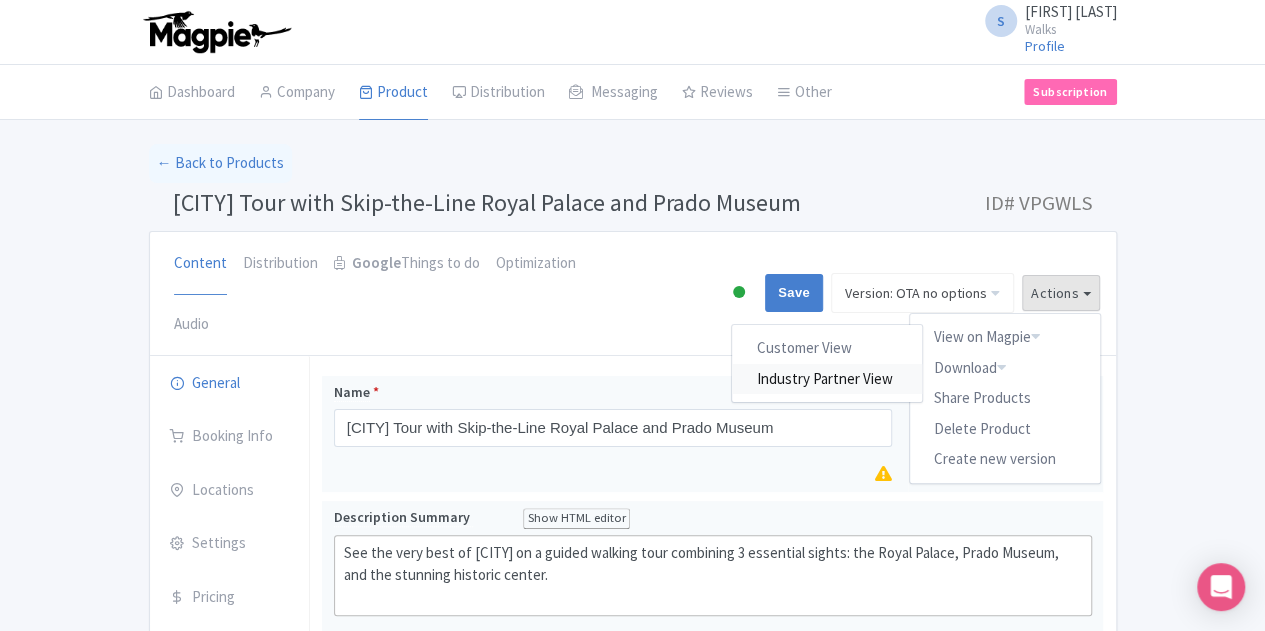 click on "Industry Partner View" at bounding box center [827, 378] 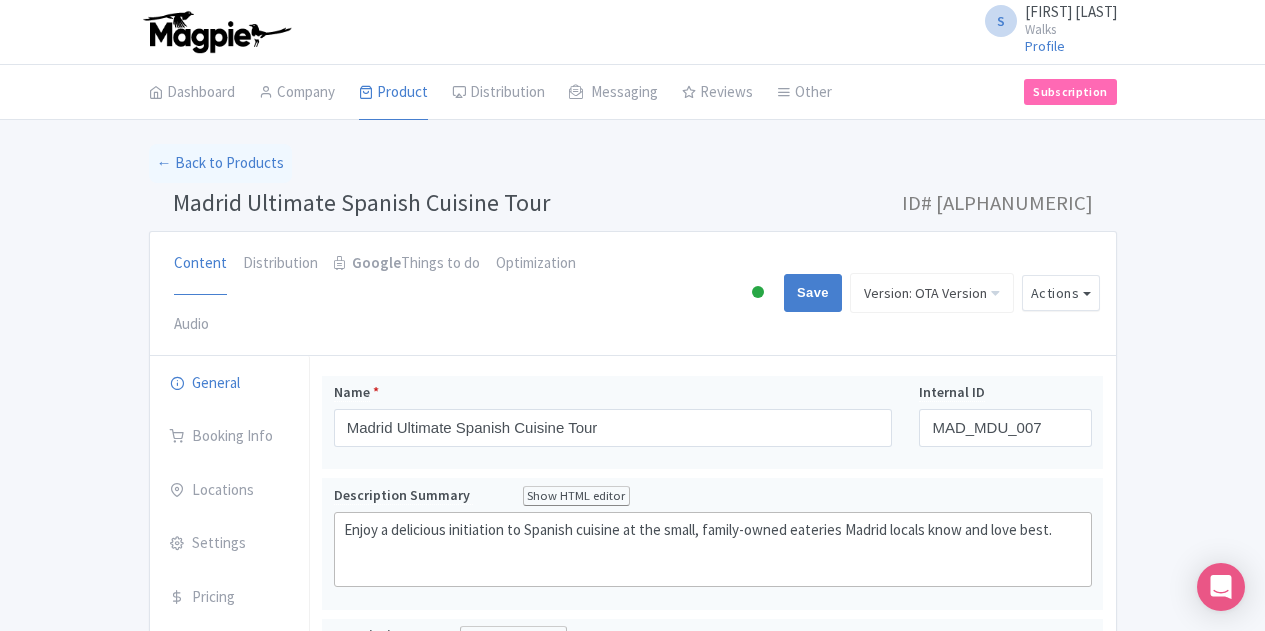 scroll, scrollTop: 0, scrollLeft: 0, axis: both 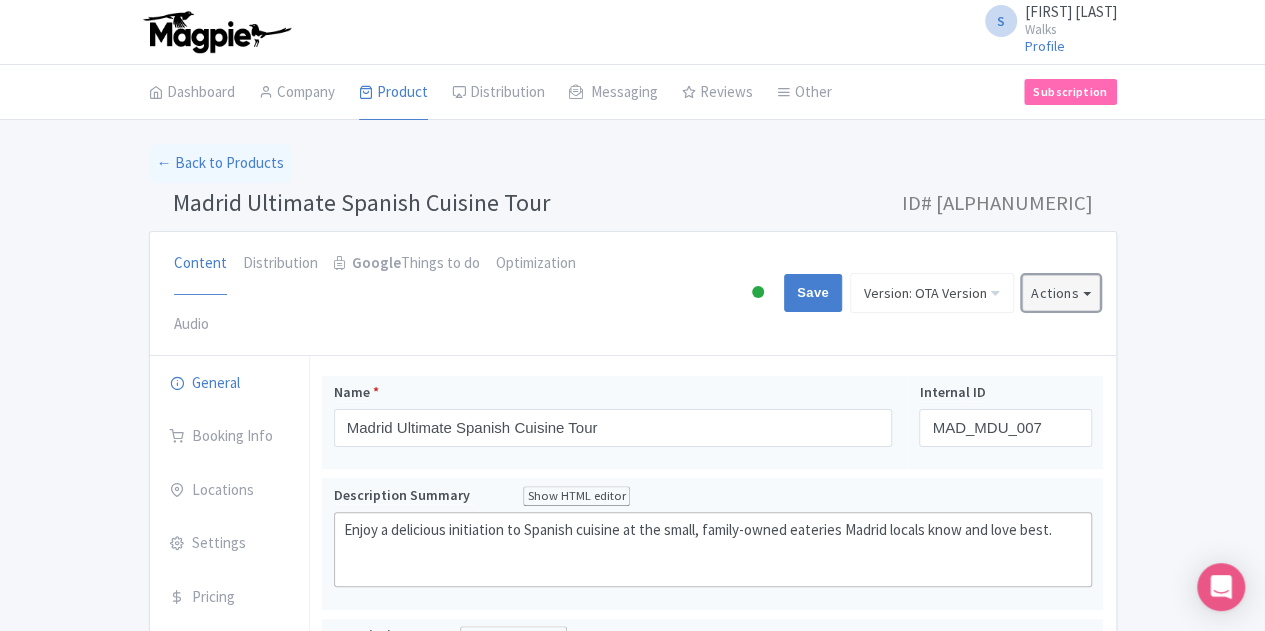 click on "Actions" at bounding box center (1061, 293) 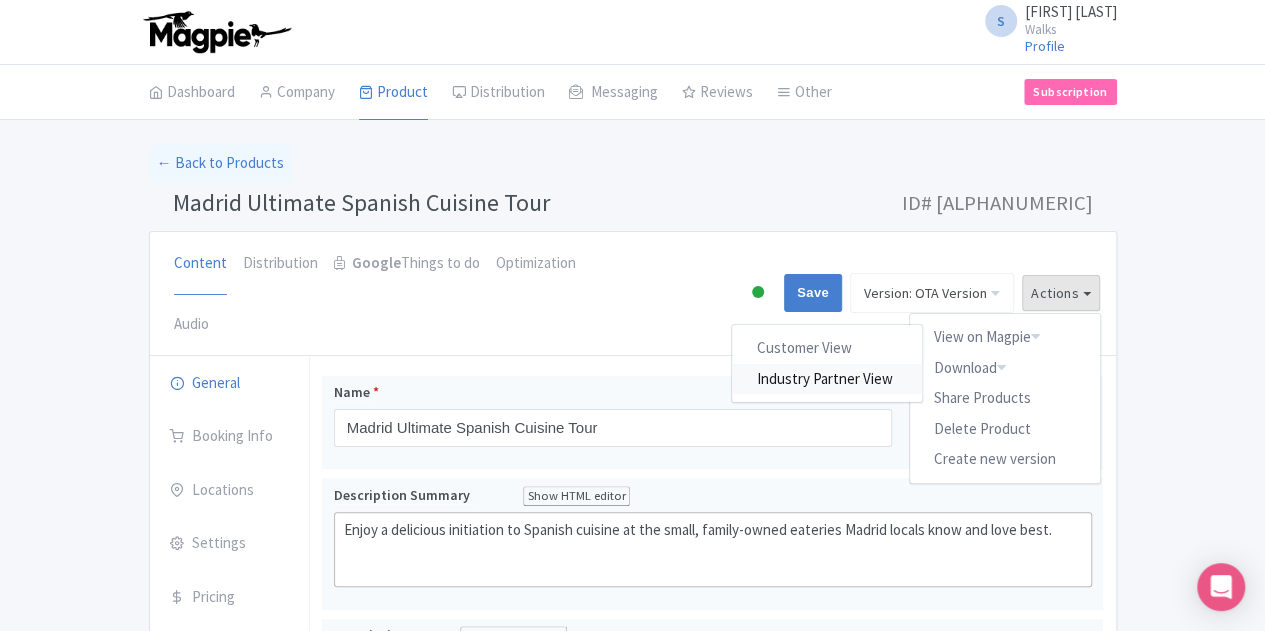 click on "Industry Partner View" at bounding box center (827, 378) 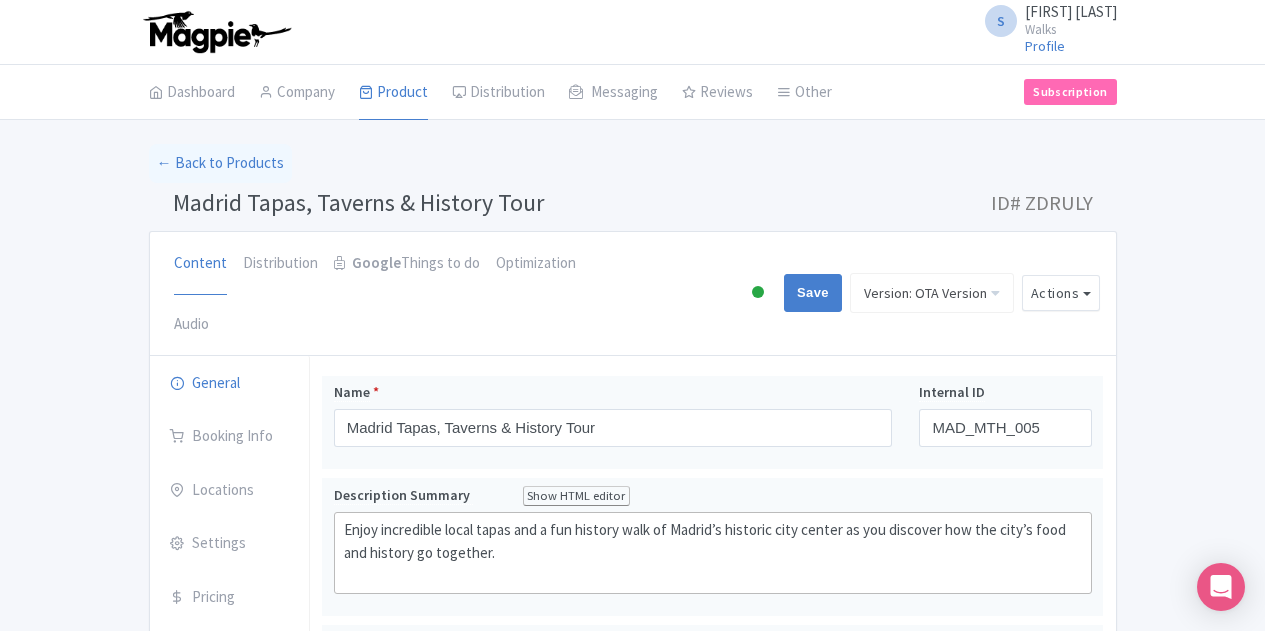 scroll, scrollTop: 0, scrollLeft: 0, axis: both 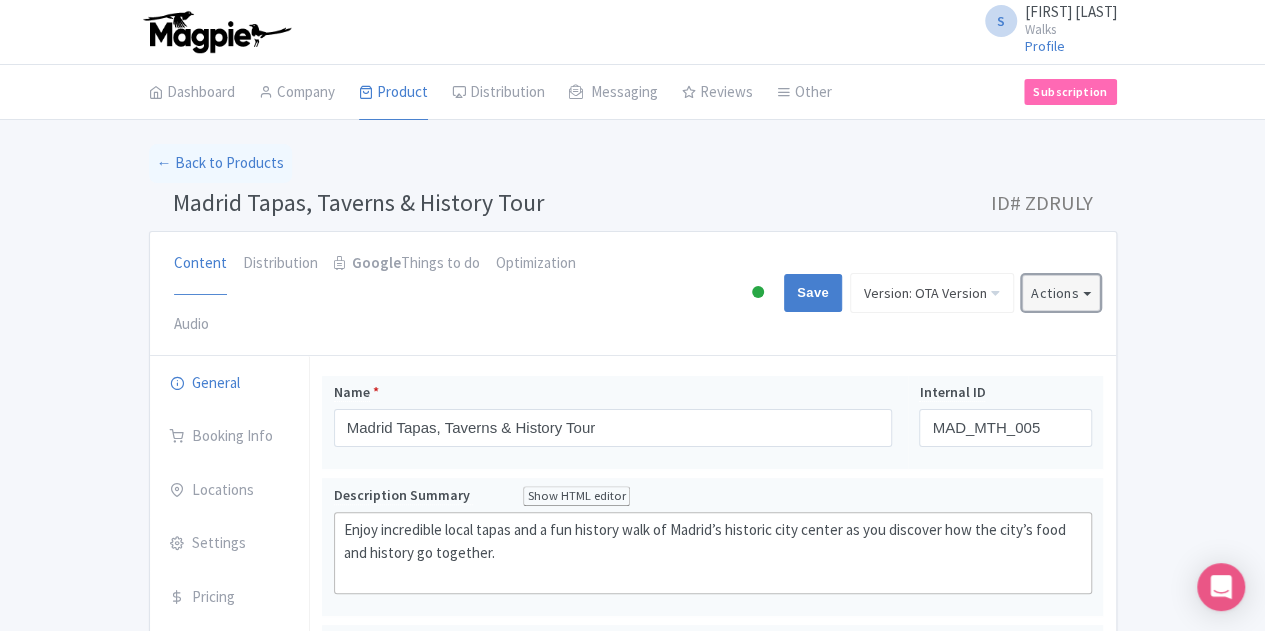 click on "Actions" at bounding box center [1061, 293] 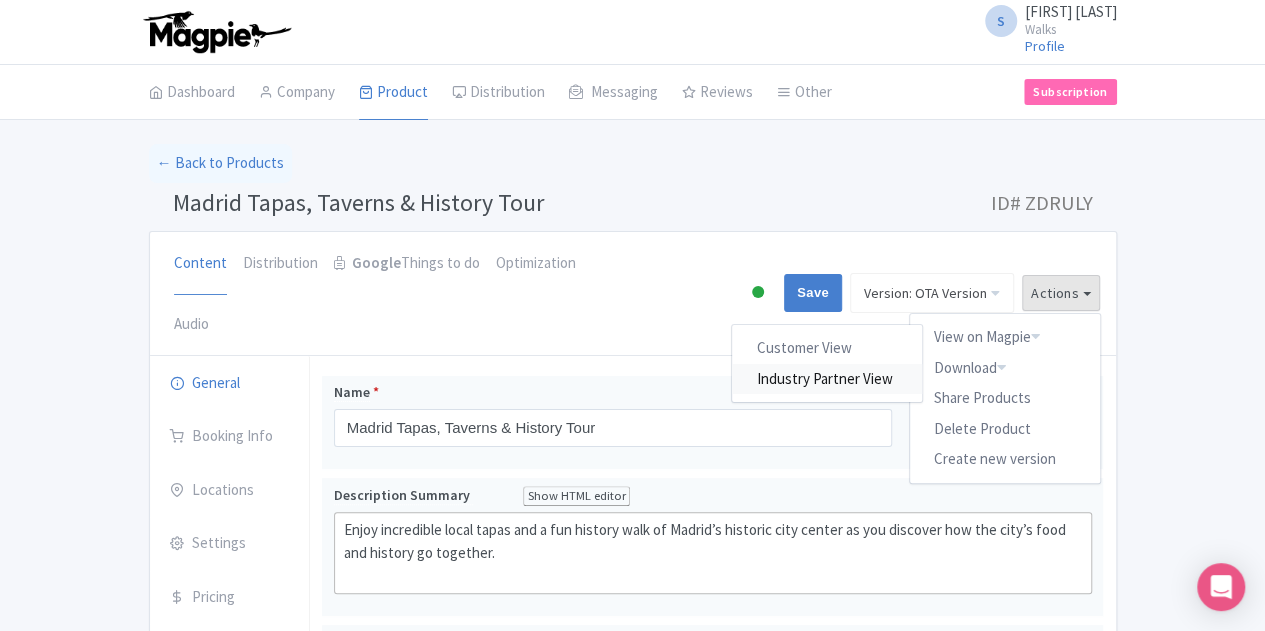 click on "Industry Partner View" at bounding box center [827, 378] 